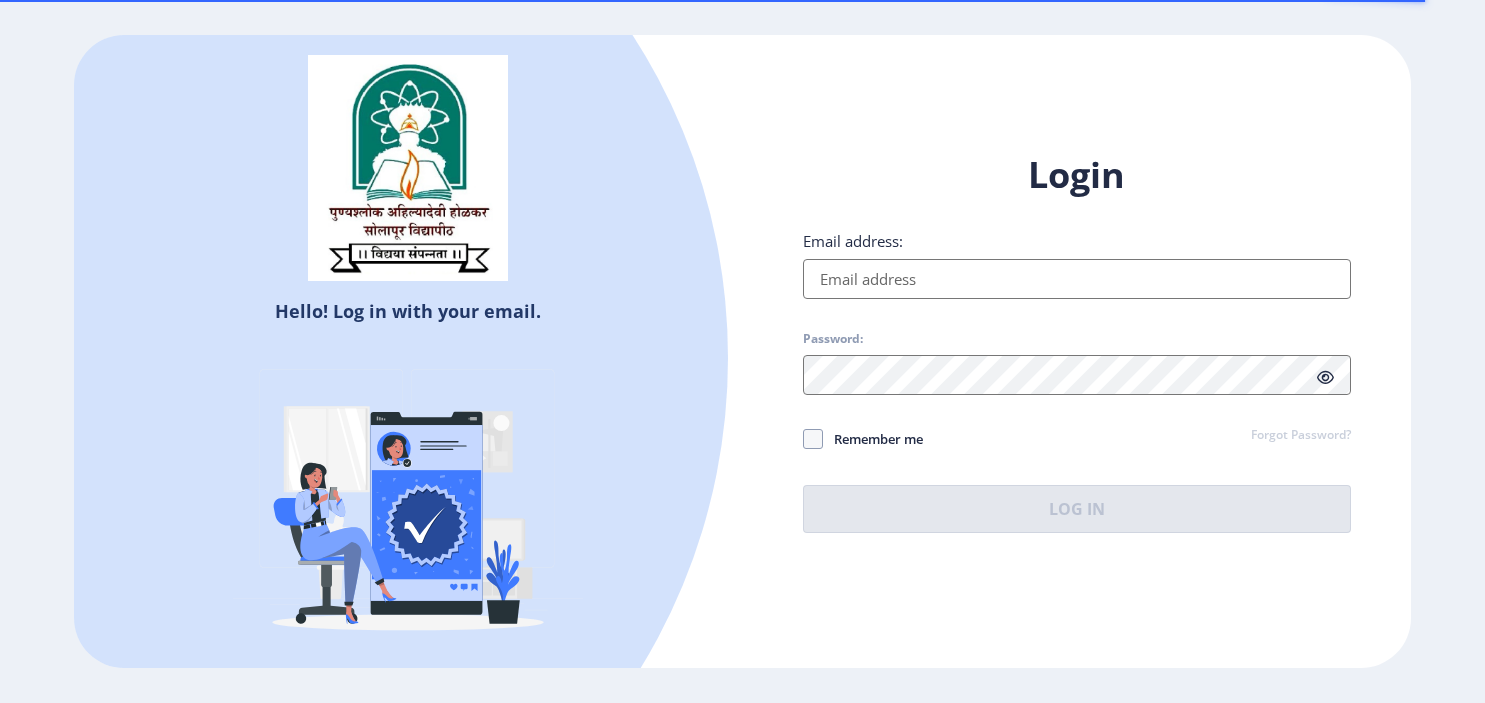 scroll, scrollTop: 0, scrollLeft: 0, axis: both 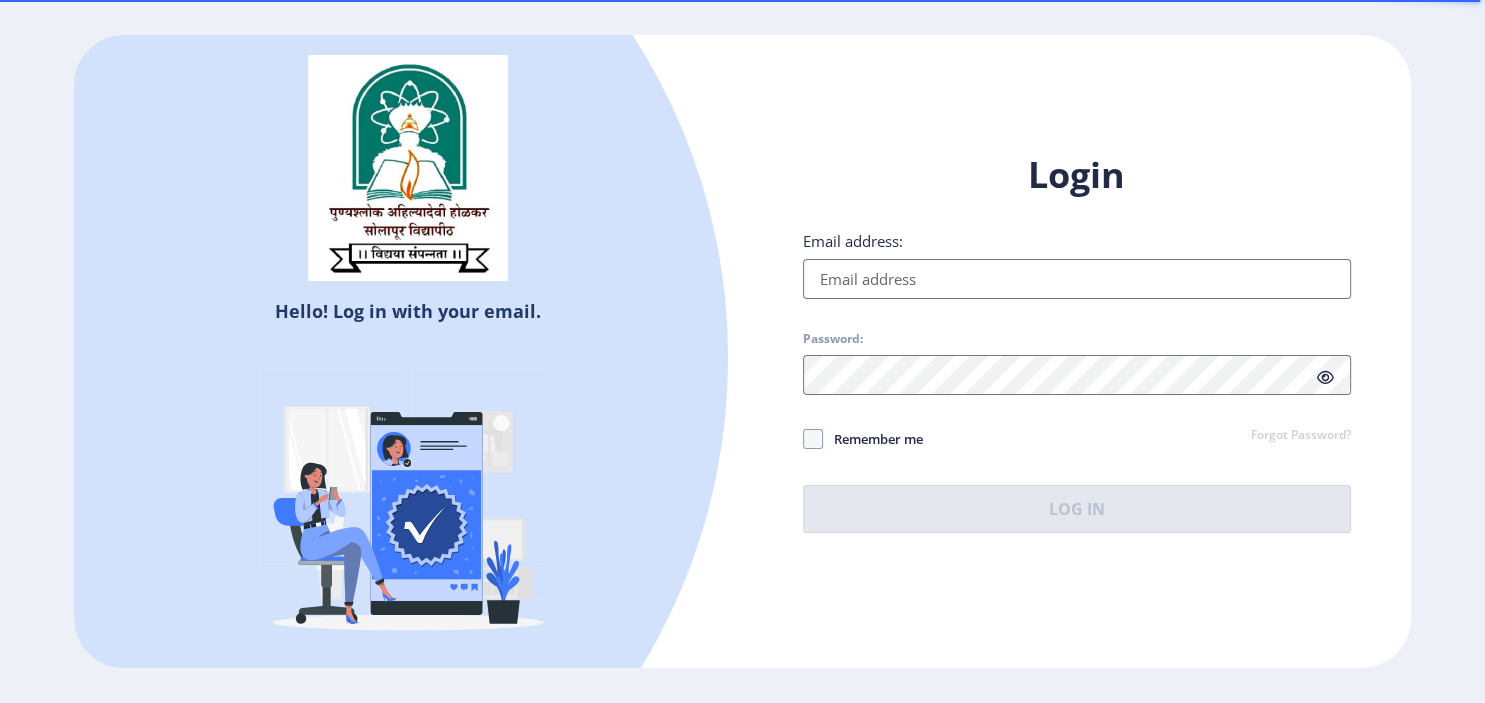 click on "Email address:" at bounding box center (1077, 279) 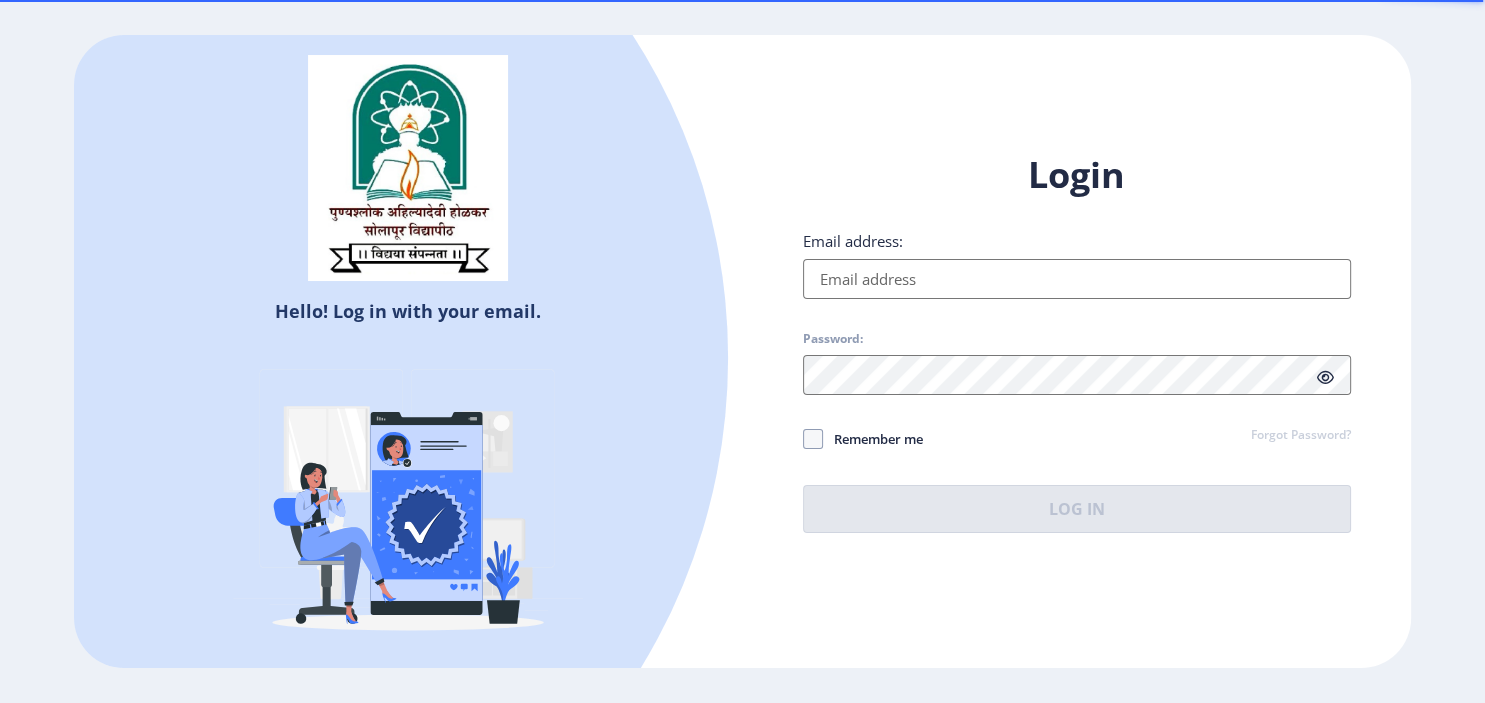 click on "Email address:" at bounding box center (1077, 279) 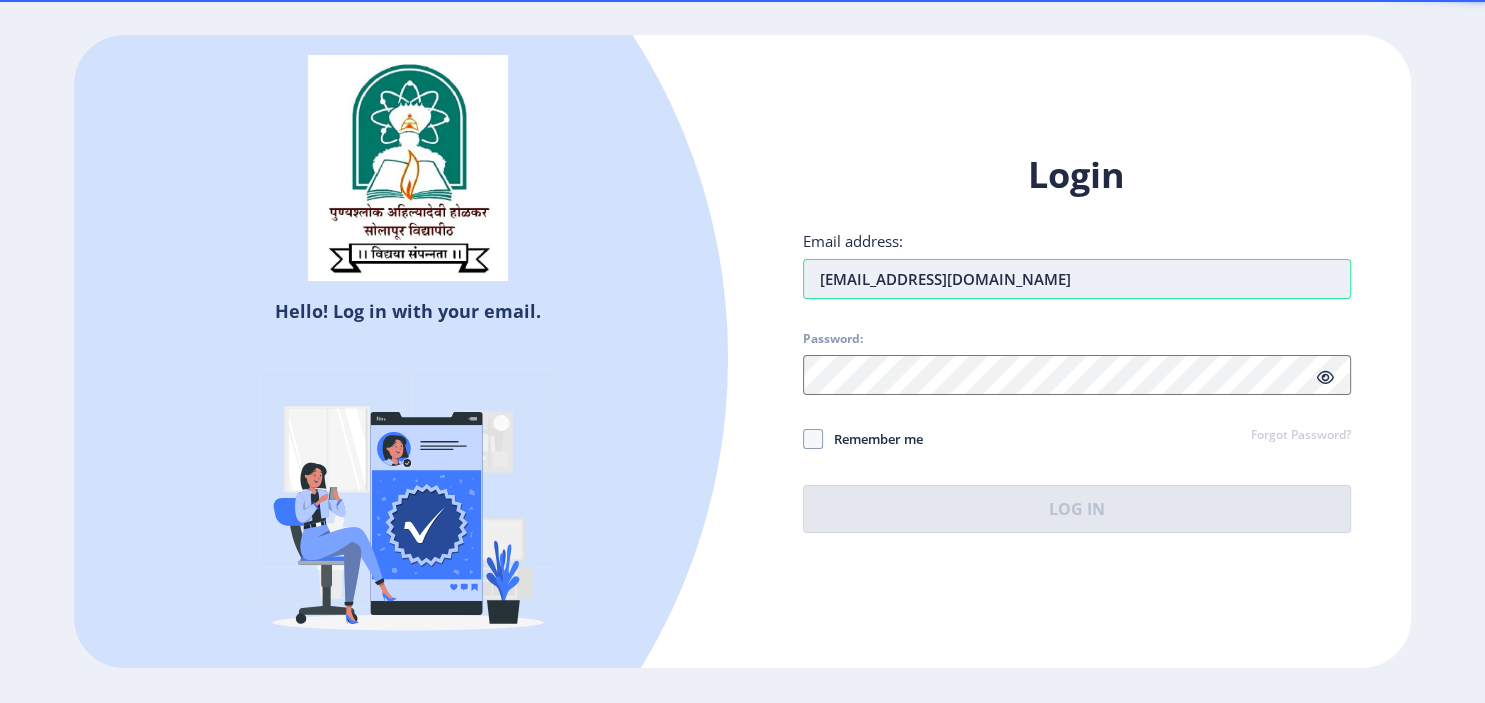 type on "[EMAIL_ADDRESS][DOMAIN_NAME]" 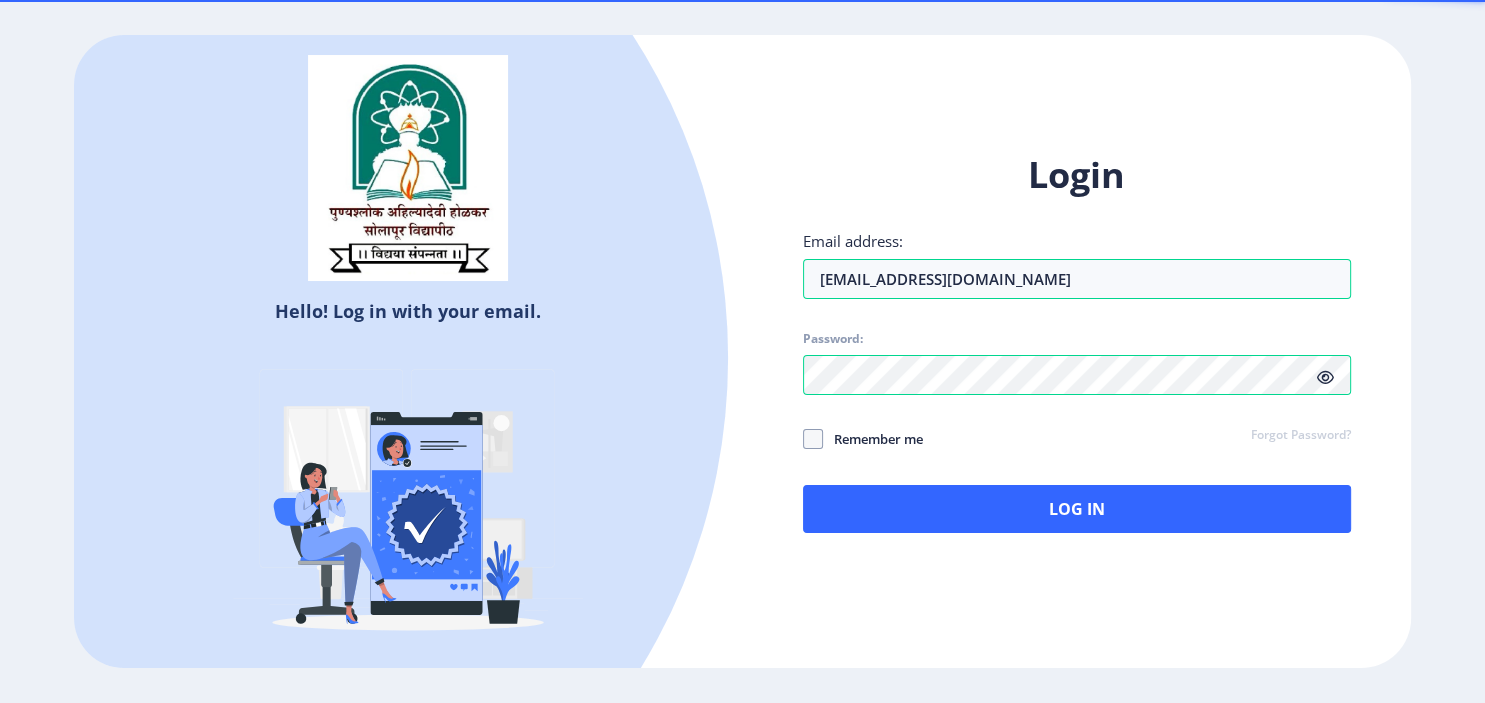 click on "Remember me" 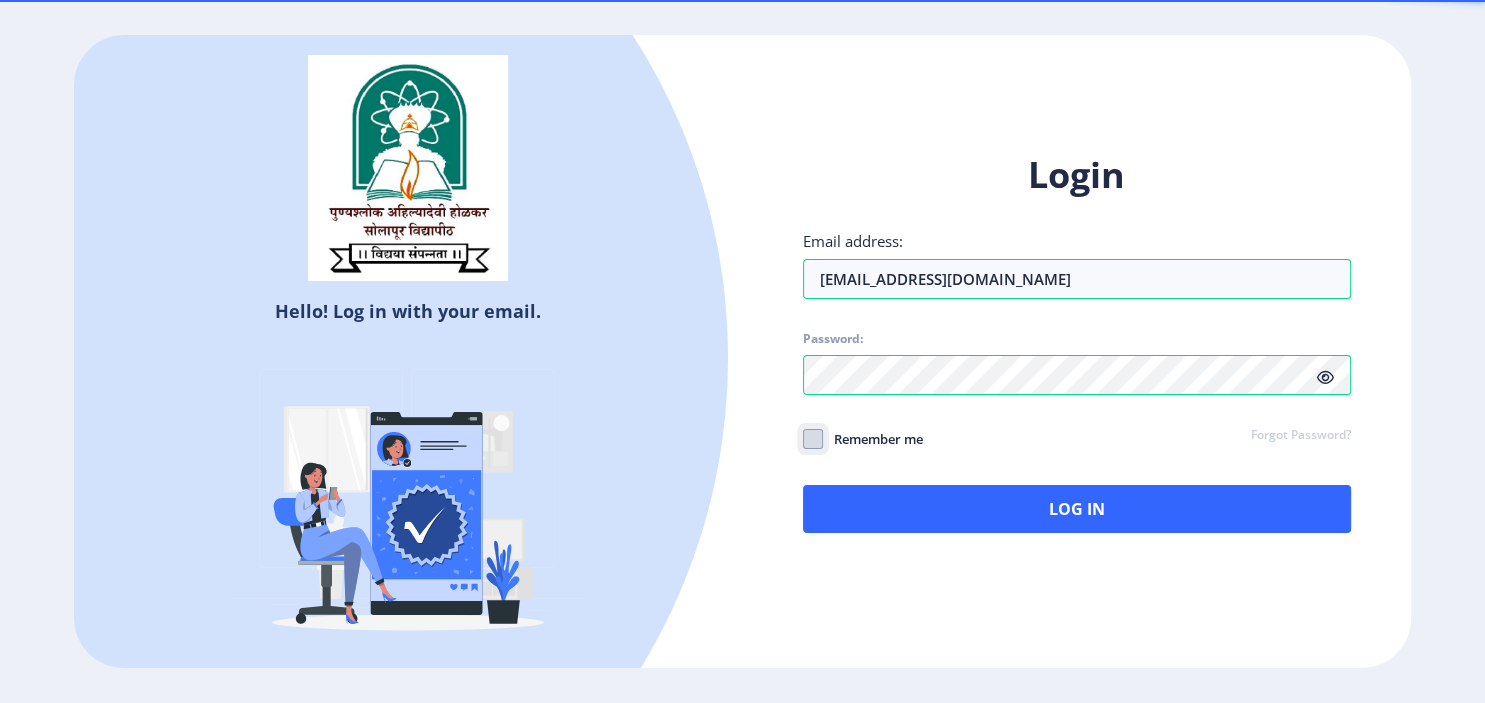 click on "Remember me" 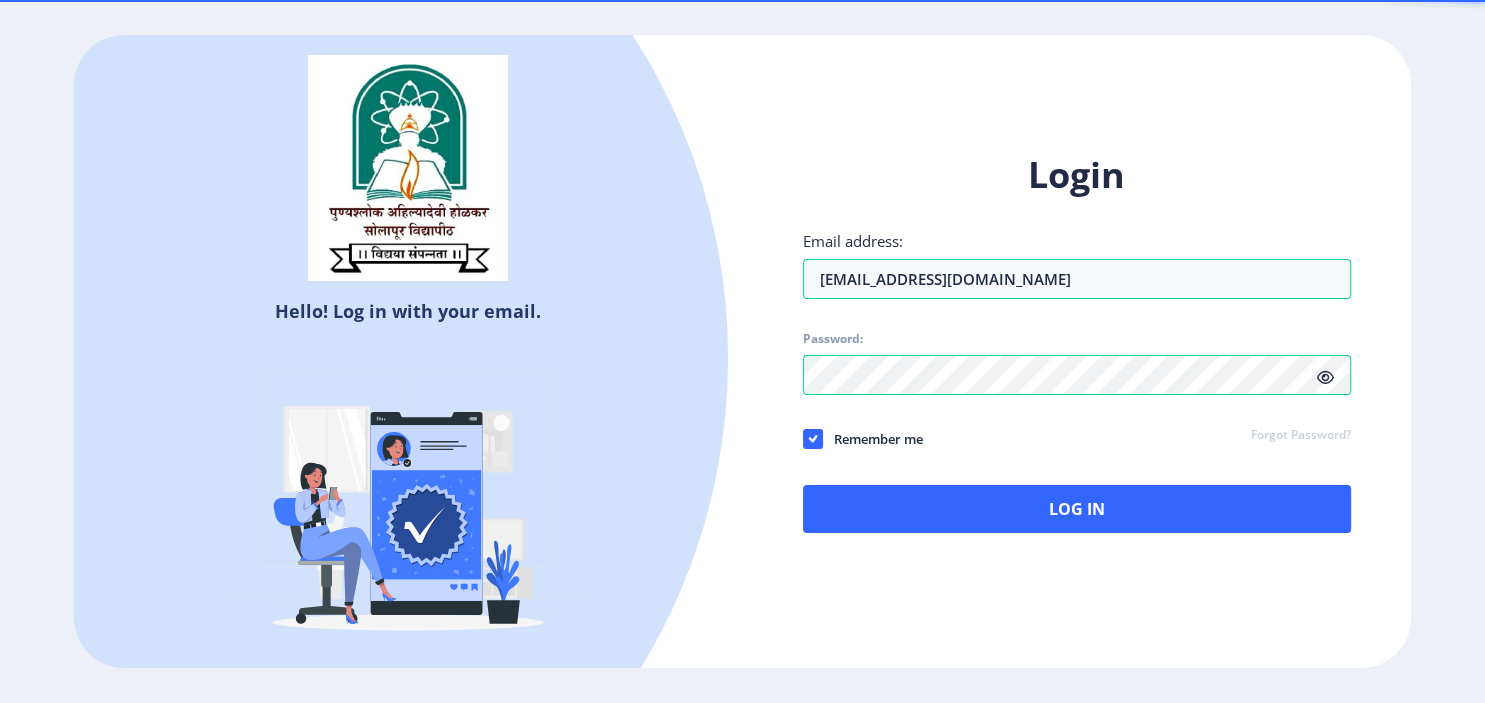 click 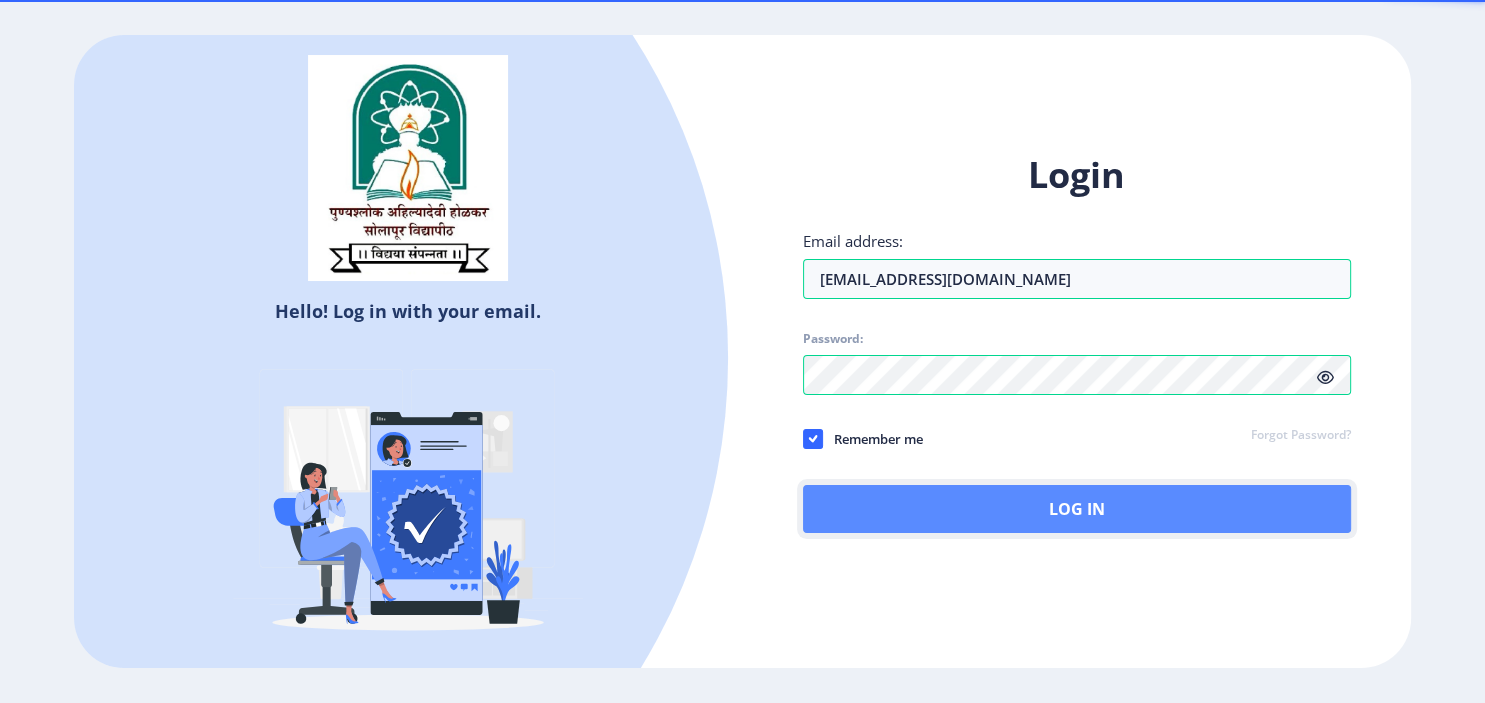 click on "Log In" 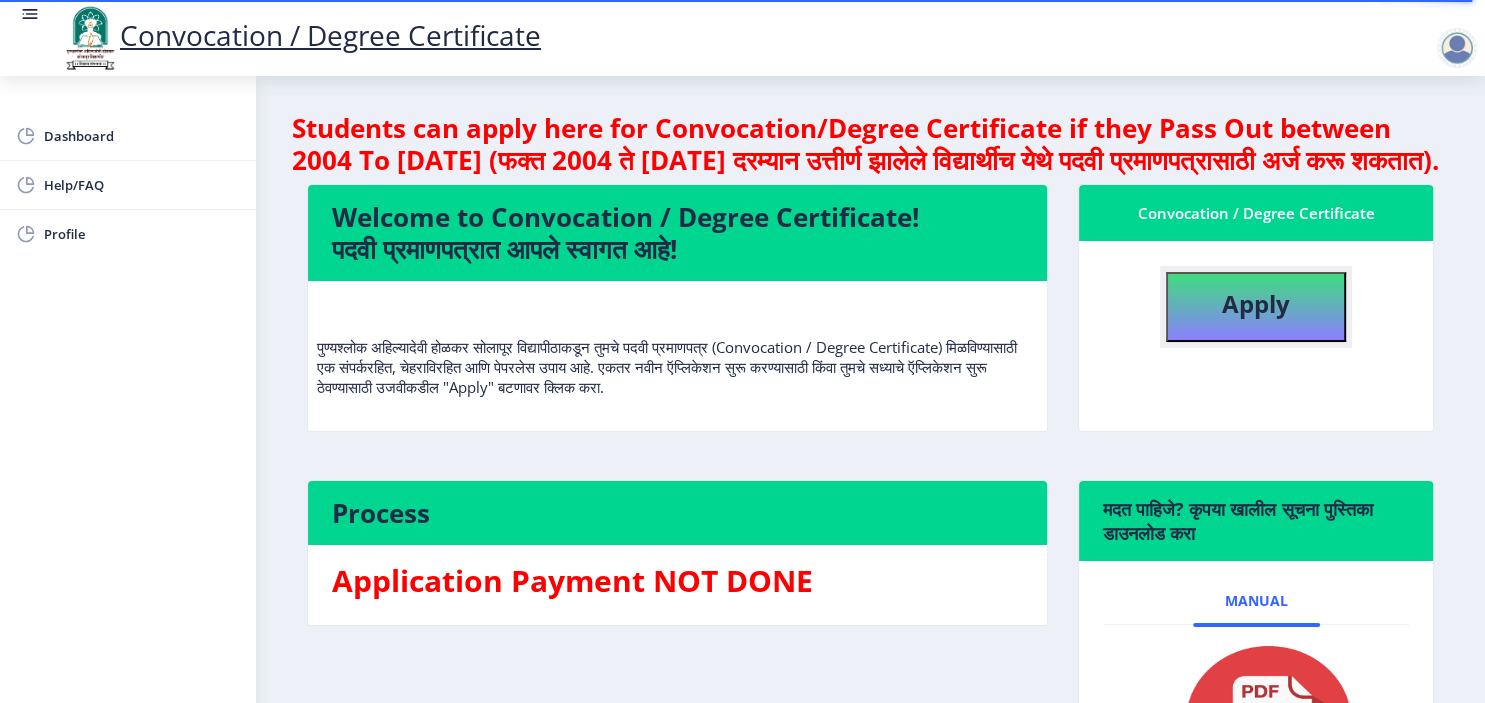 click on "Apply" 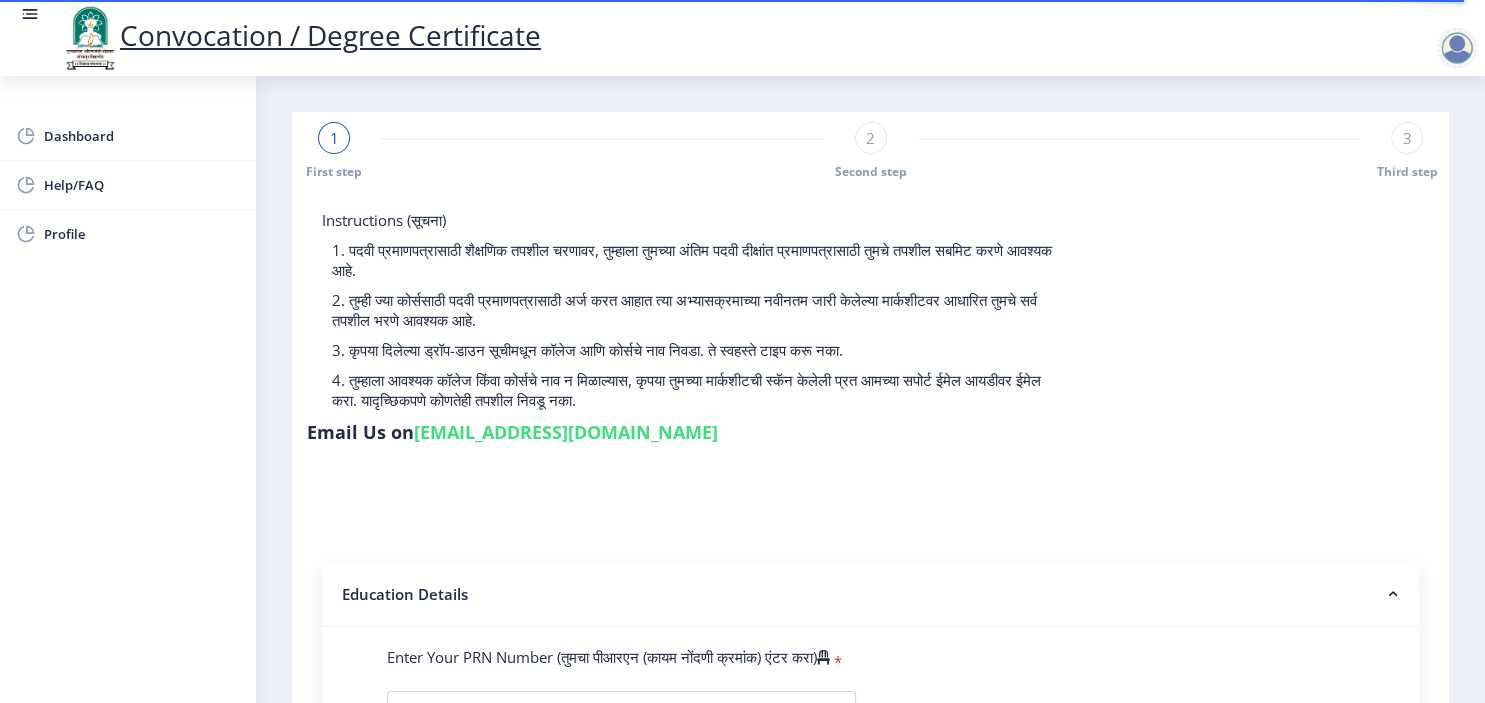 click on "Enter Your PRN Number (तुमचा पीआरएन (कायम नोंदणी क्रमांक) एंटर करा)   * Student Type (विद्यार्थी प्रकार)    * Select Student Type Regular External College Name(कॉलेजचे नाव)   * Select College Name Select College Name Course Name(अभ्यासक्रमाचे नाव)   * Select Course Name Select Course Name Enter passing Year(उत्तीर्ण वर्ष प्रविष्ट करा)   *  2025   2024   2023   2022   2021   2020   2019   2018   2017   2016   2015   2014   2013   2012   2011   2010   2009   2008   2007   2006   2005   2004   2003   2002   2001   2000   1999   1998   1997   1996   1995   1994   1993   1992   1991   1990   1989   1988   1987   1986   1985   1984   1983   1982   1981   1980   1979   1978   1977   1976  Enter Passing Month(उत्तीर्ण महिना प्रविष्ट करा)   * Enter Passing Month" 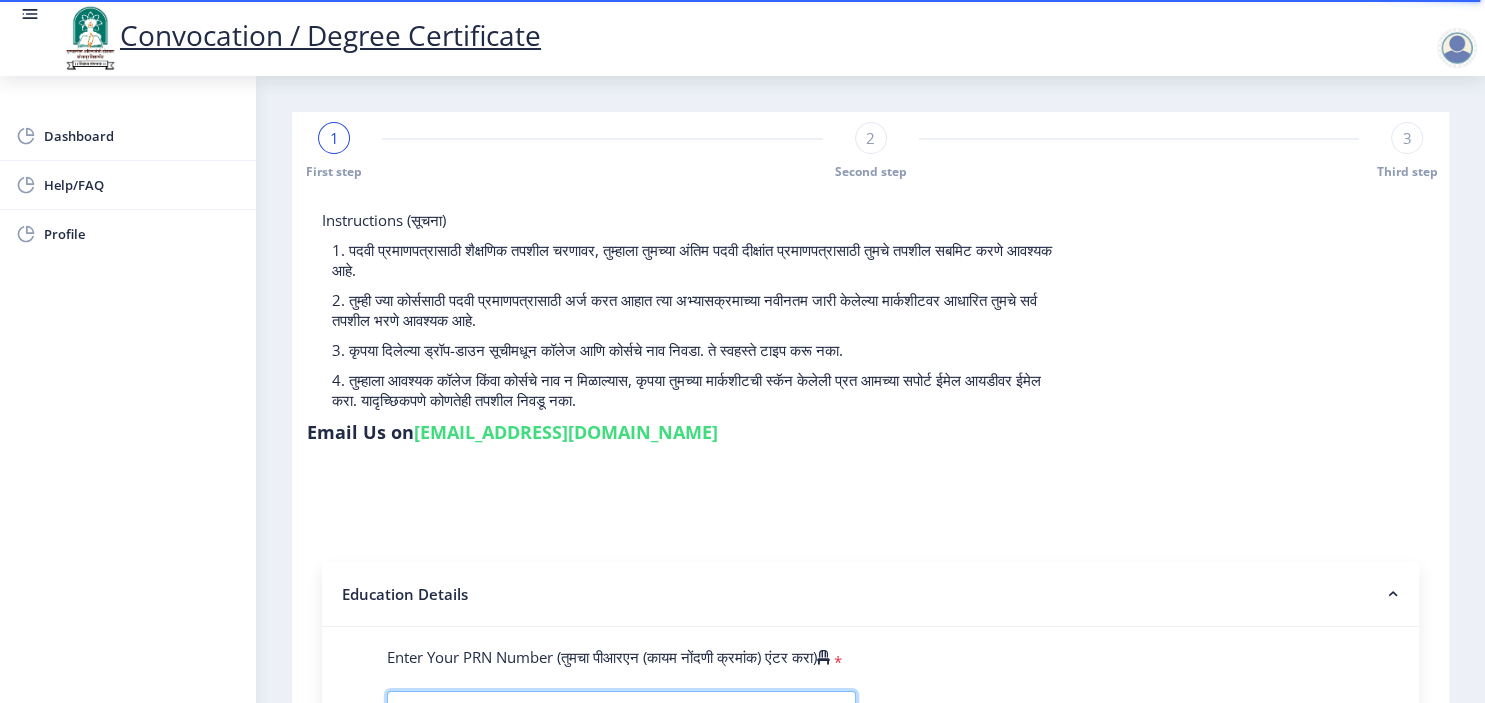 click on "Enter Your PRN Number (तुमचा पीआरएन (कायम नोंदणी क्रमांक) एंटर करा)" at bounding box center [621, 713] 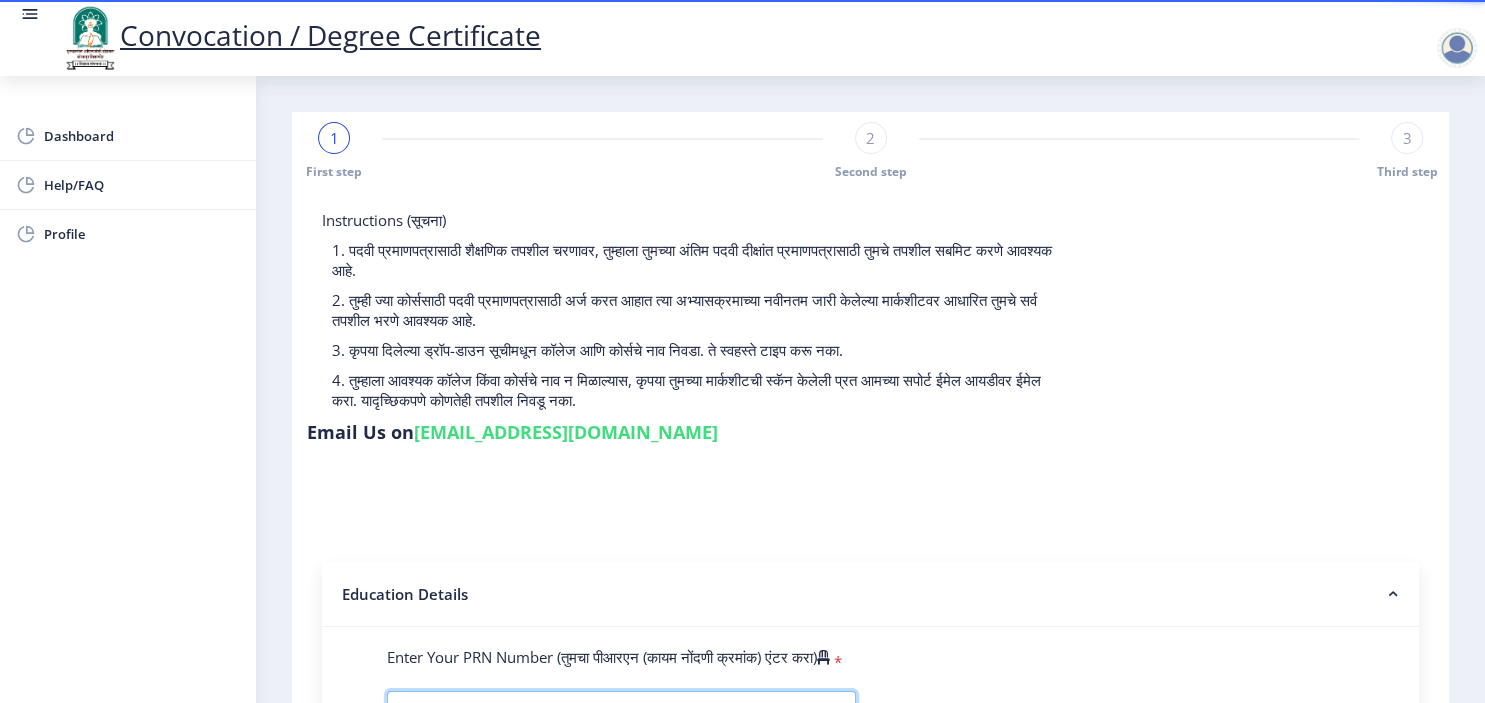 type on "100003612" 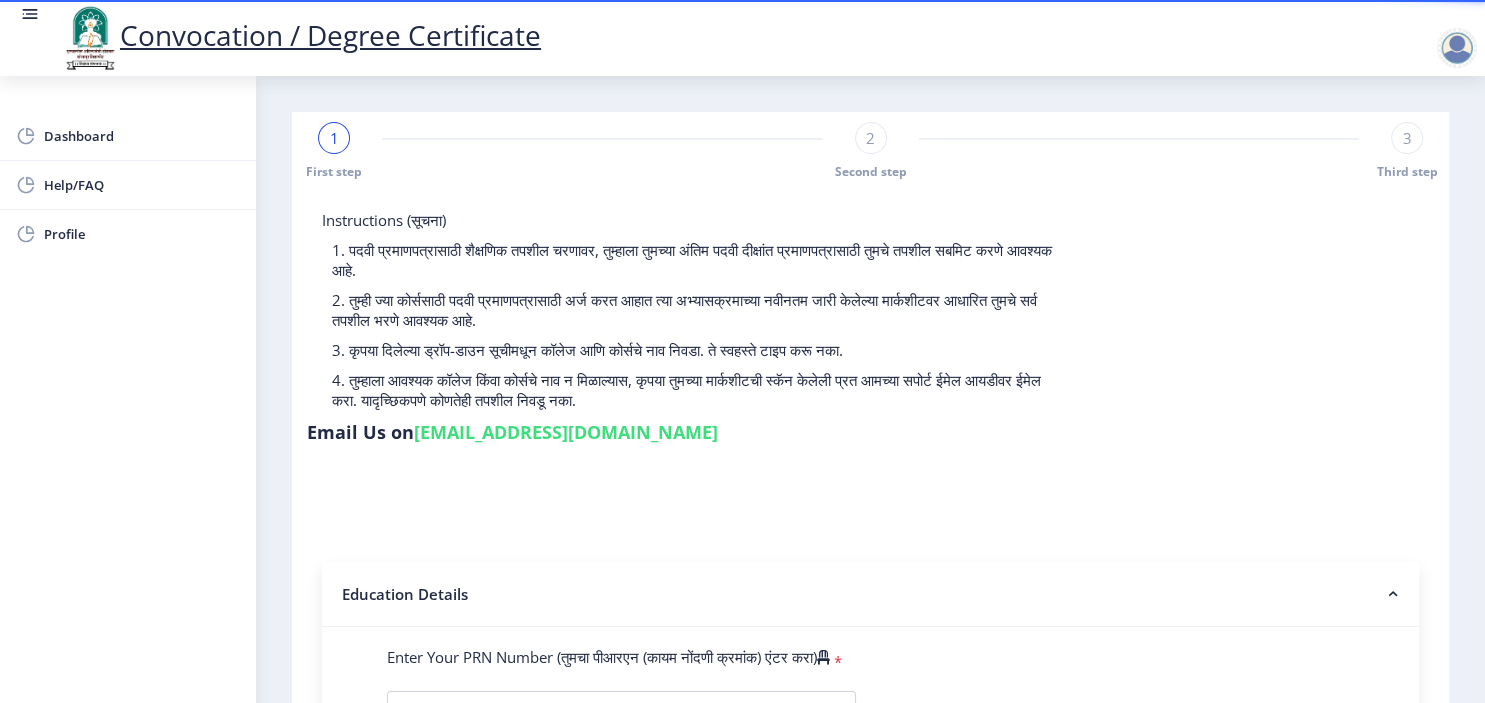 scroll, scrollTop: 434, scrollLeft: 0, axis: vertical 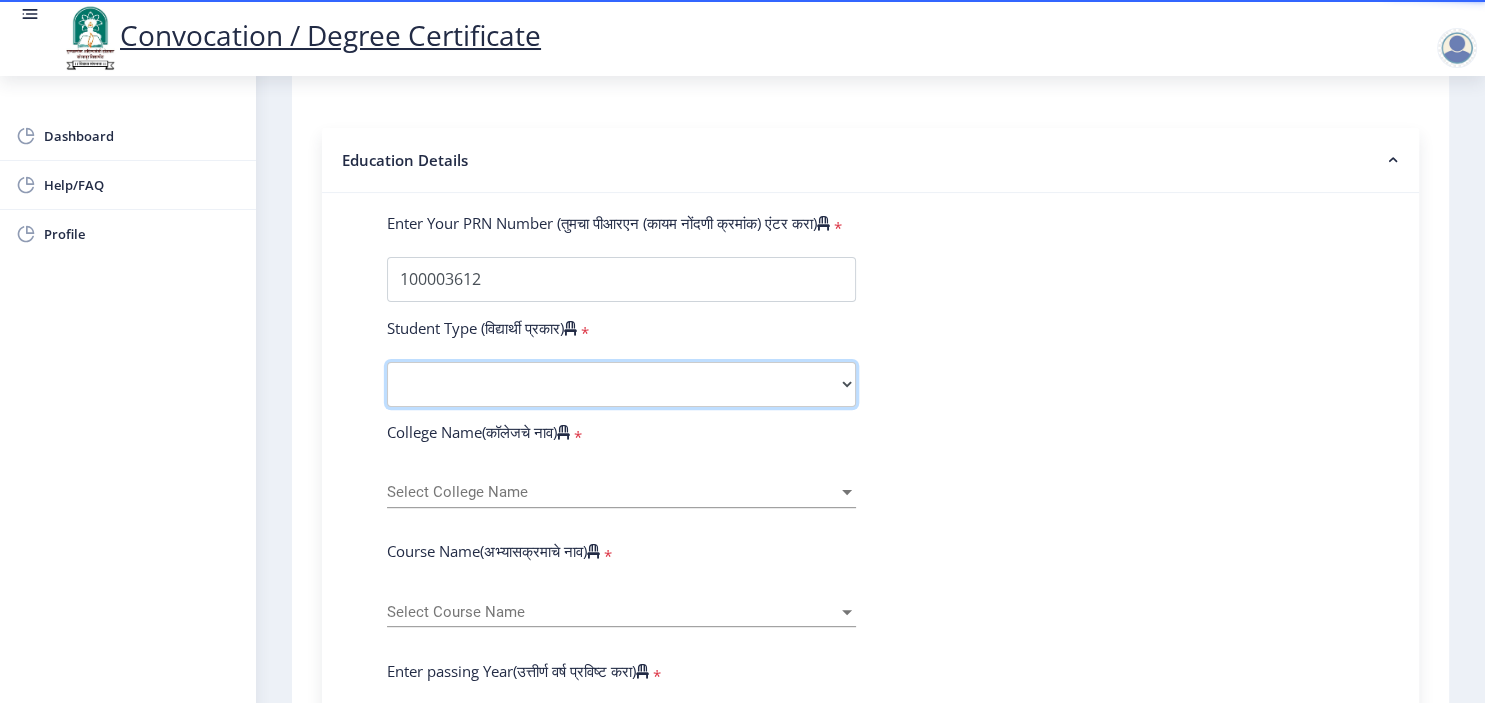click on "Select Student Type Regular External" at bounding box center (621, 384) 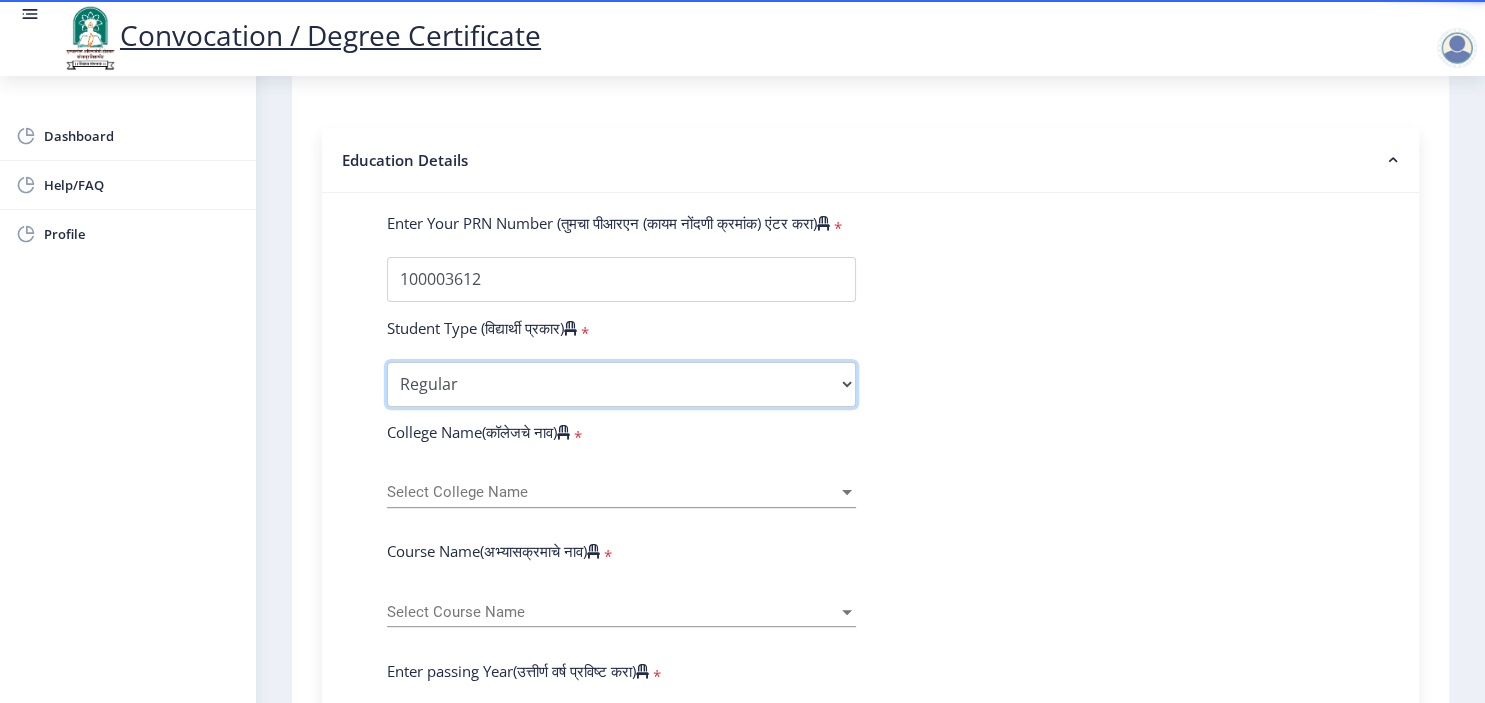 click on "Regular" at bounding box center (0, 0) 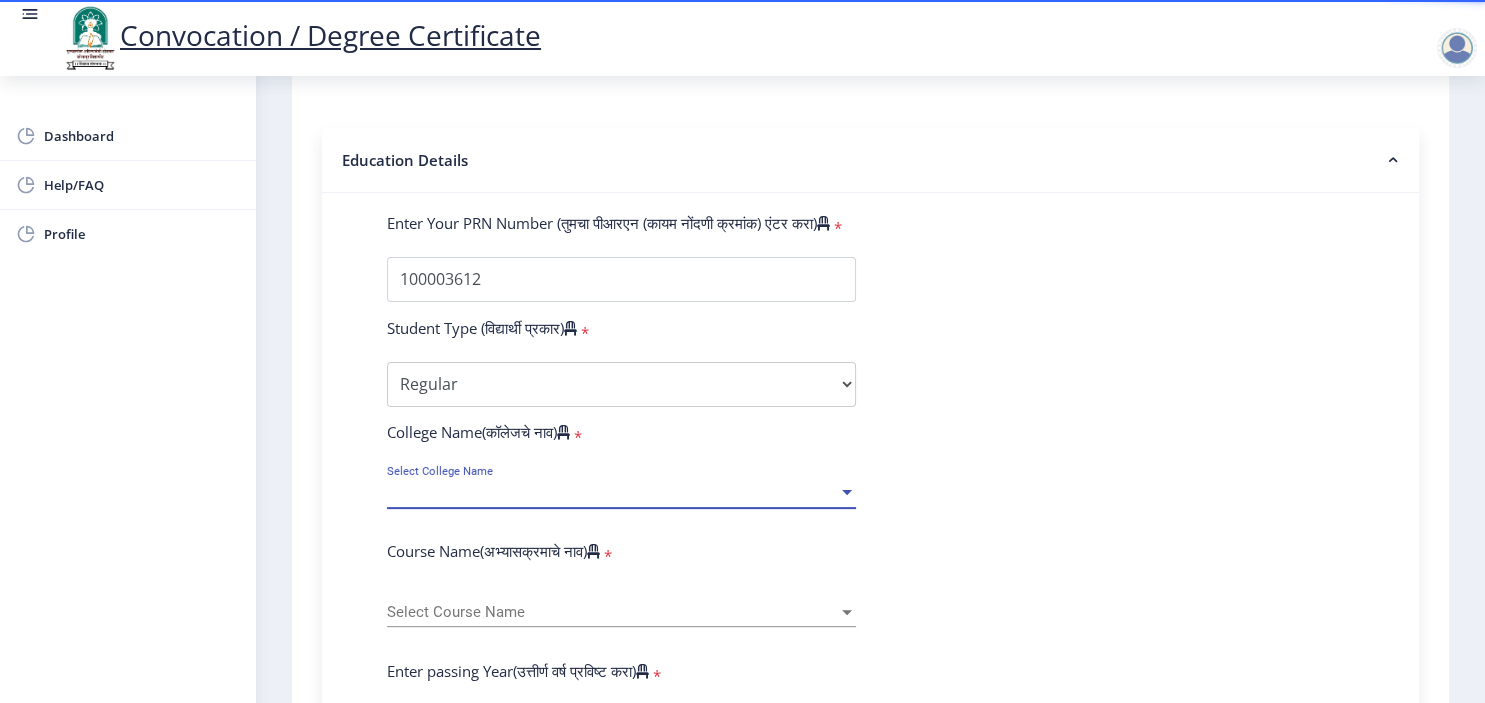 click on "Select College Name" at bounding box center [612, 492] 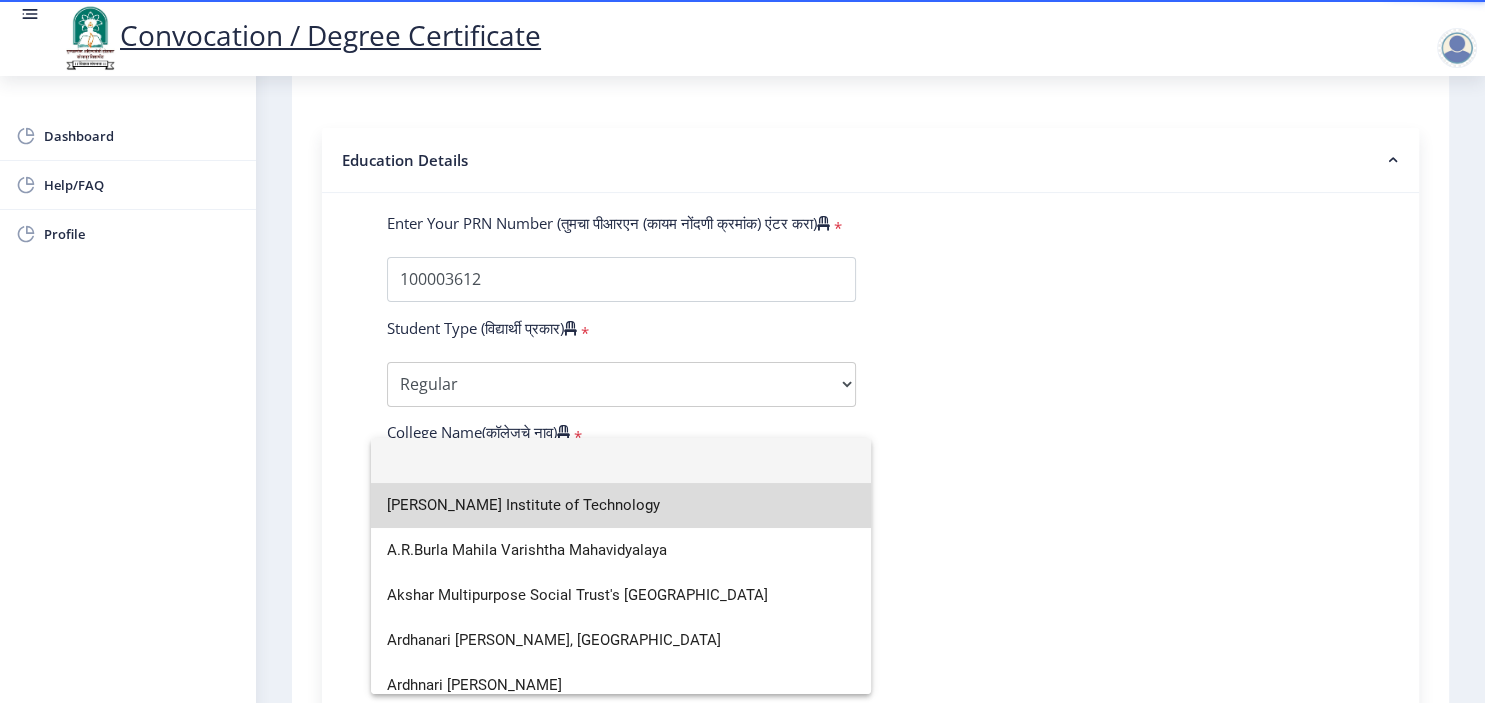 click on "[PERSON_NAME] Institute of Technology" at bounding box center (621, 505) 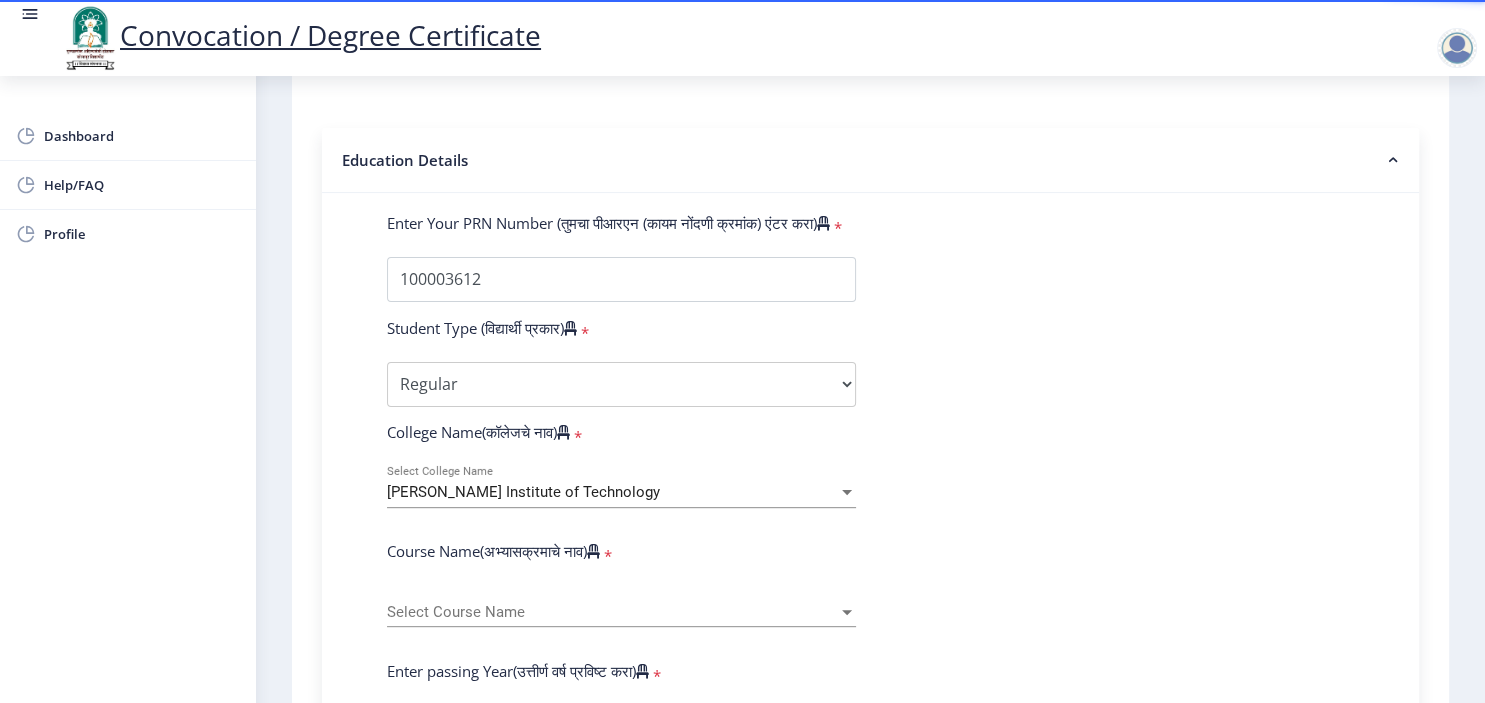 click on "Select Course Name Select Course Name" 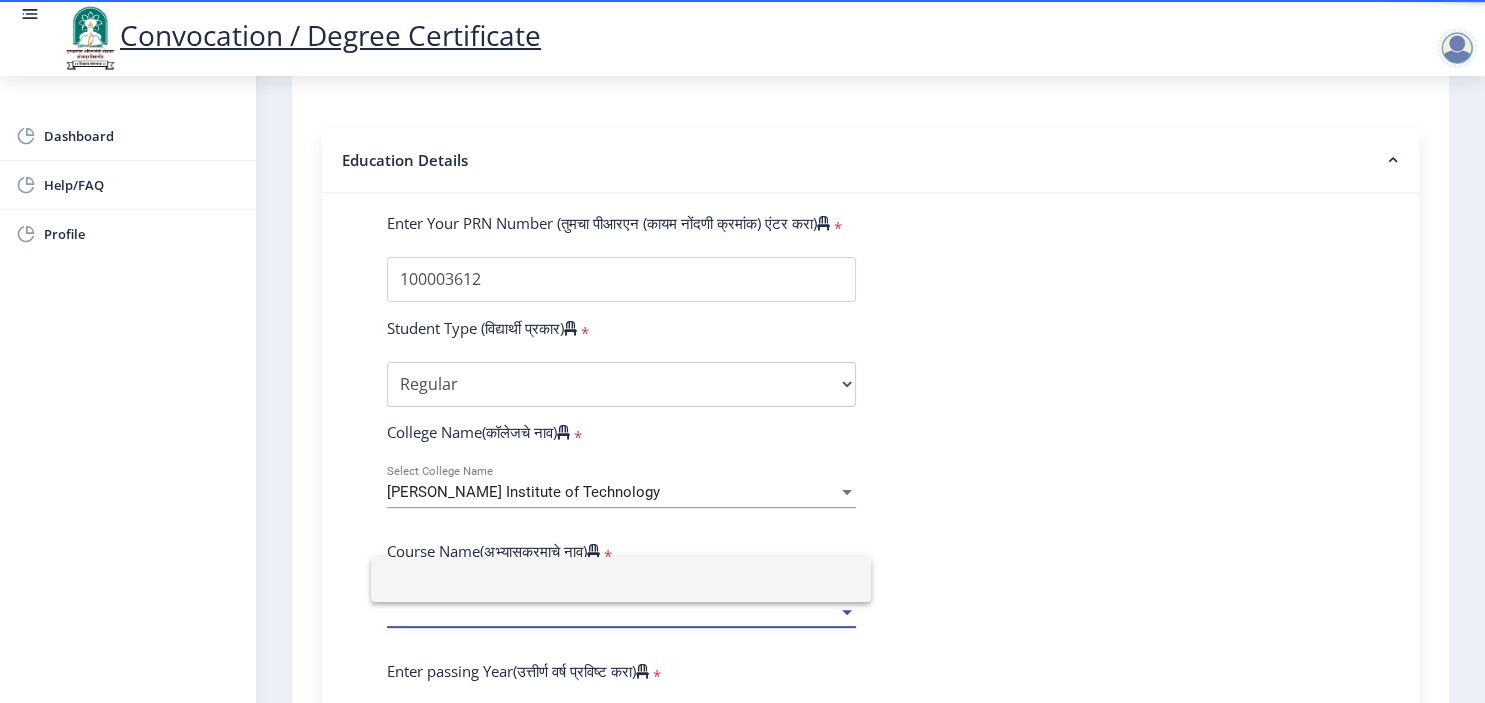 drag, startPoint x: 1484, startPoint y: 310, endPoint x: 1484, endPoint y: 414, distance: 104 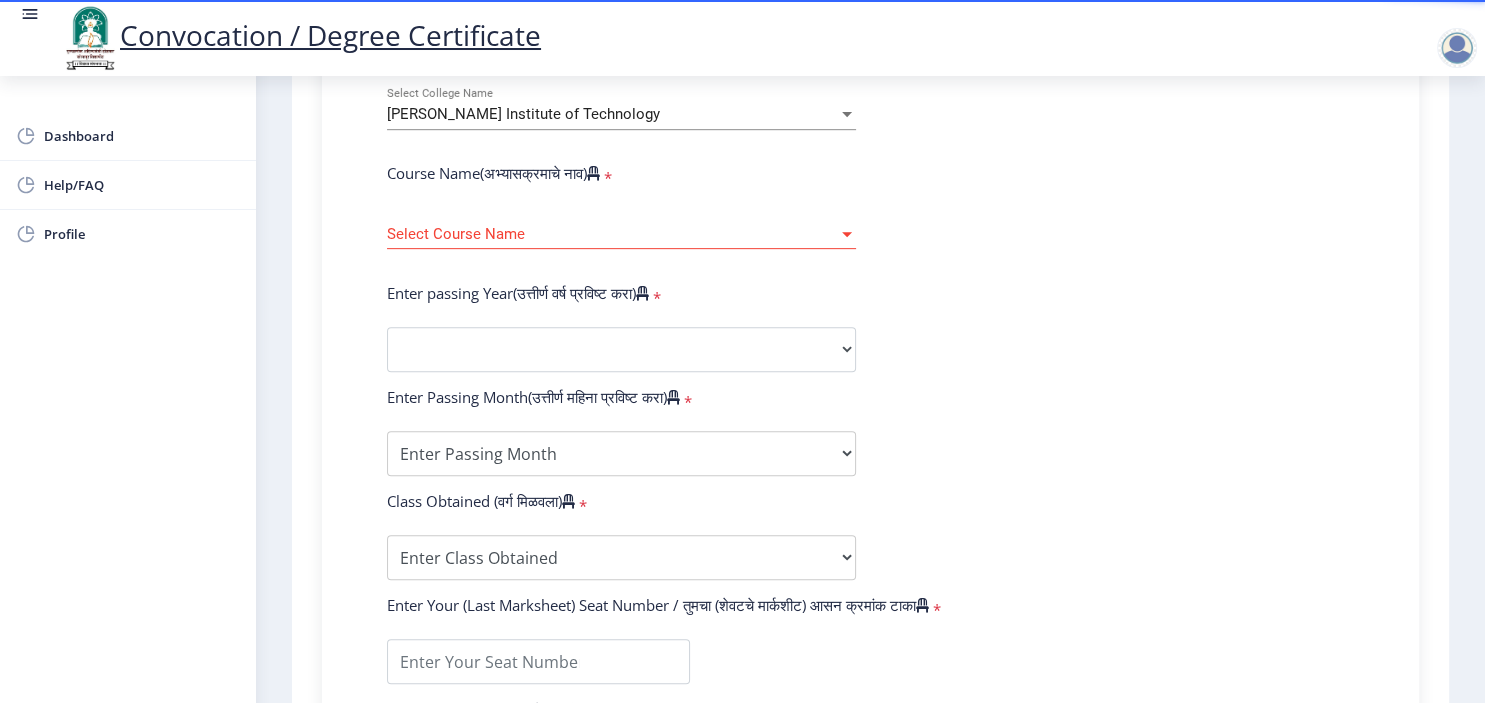 scroll, scrollTop: 817, scrollLeft: 0, axis: vertical 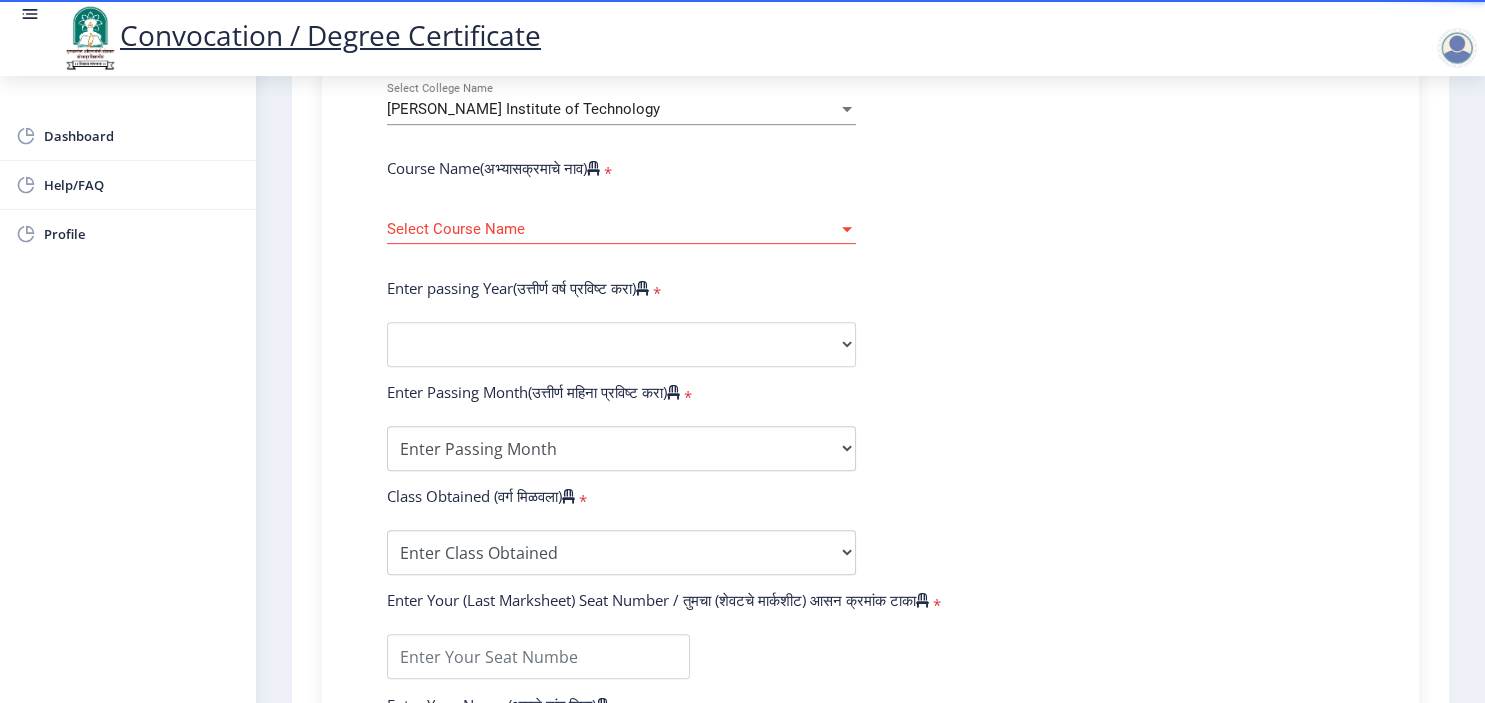 click on "Select Course Name Select Course Name" 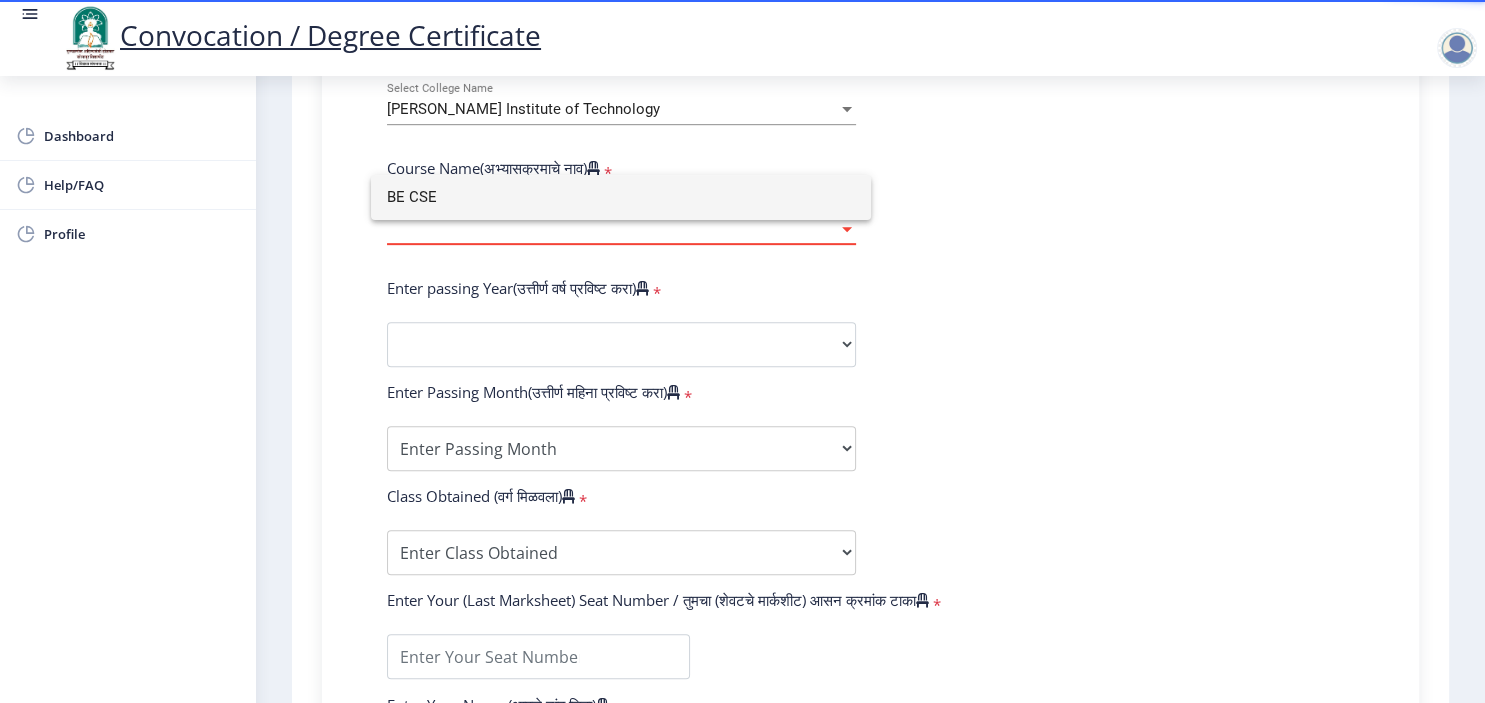 type on "BE CSE" 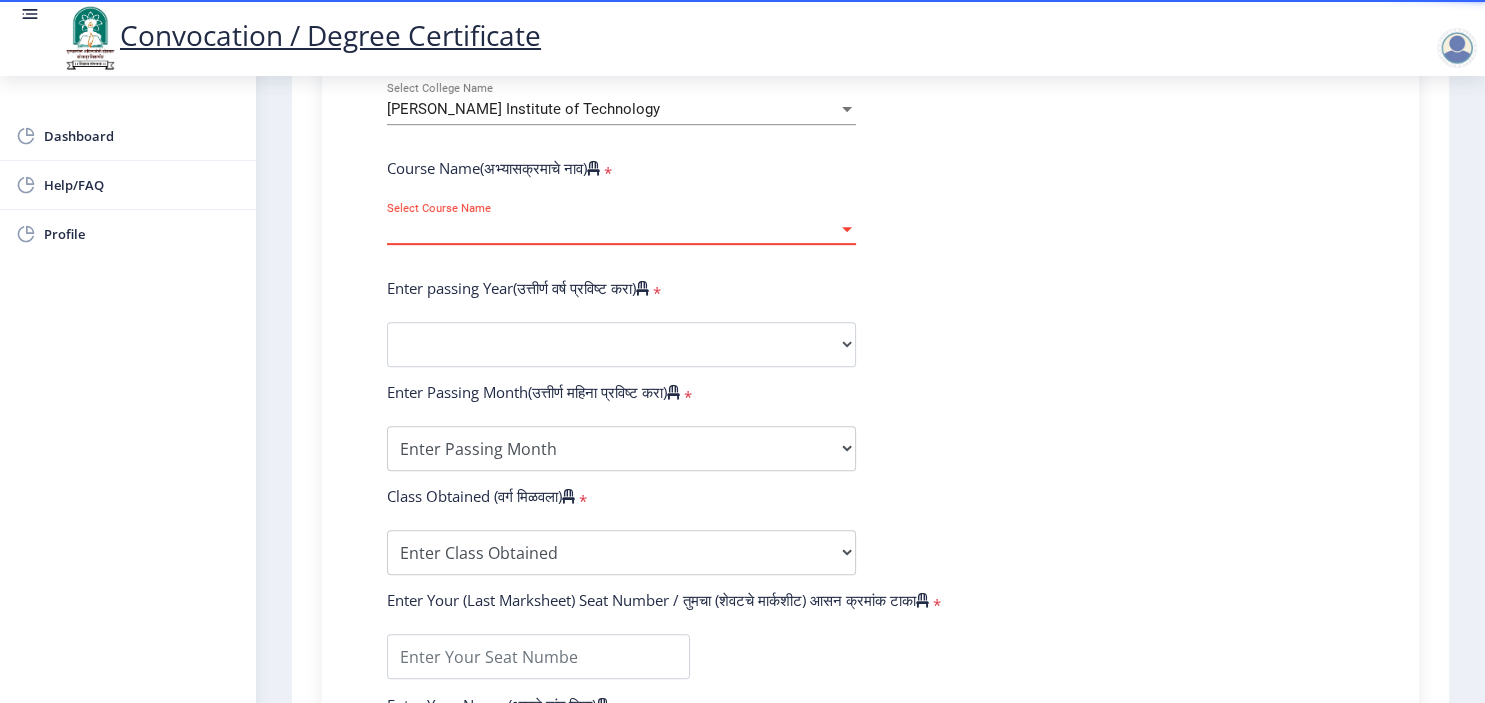 click on "Select Course Name" at bounding box center [612, 229] 